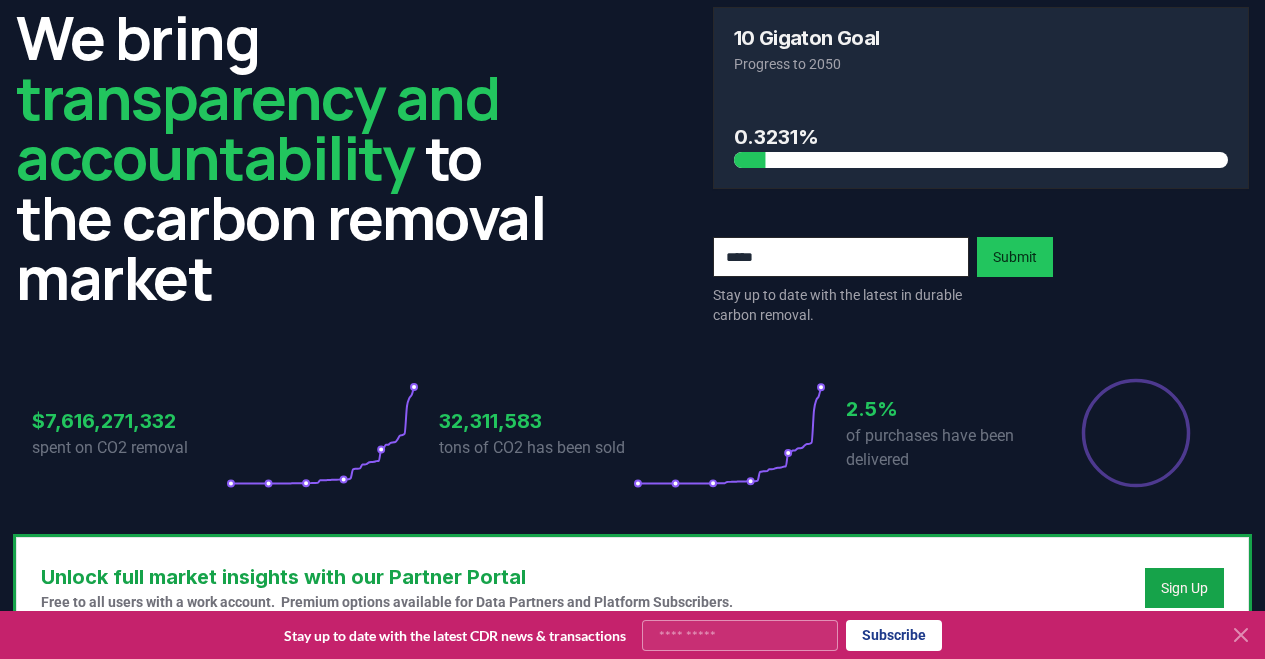 scroll, scrollTop: 0, scrollLeft: 0, axis: both 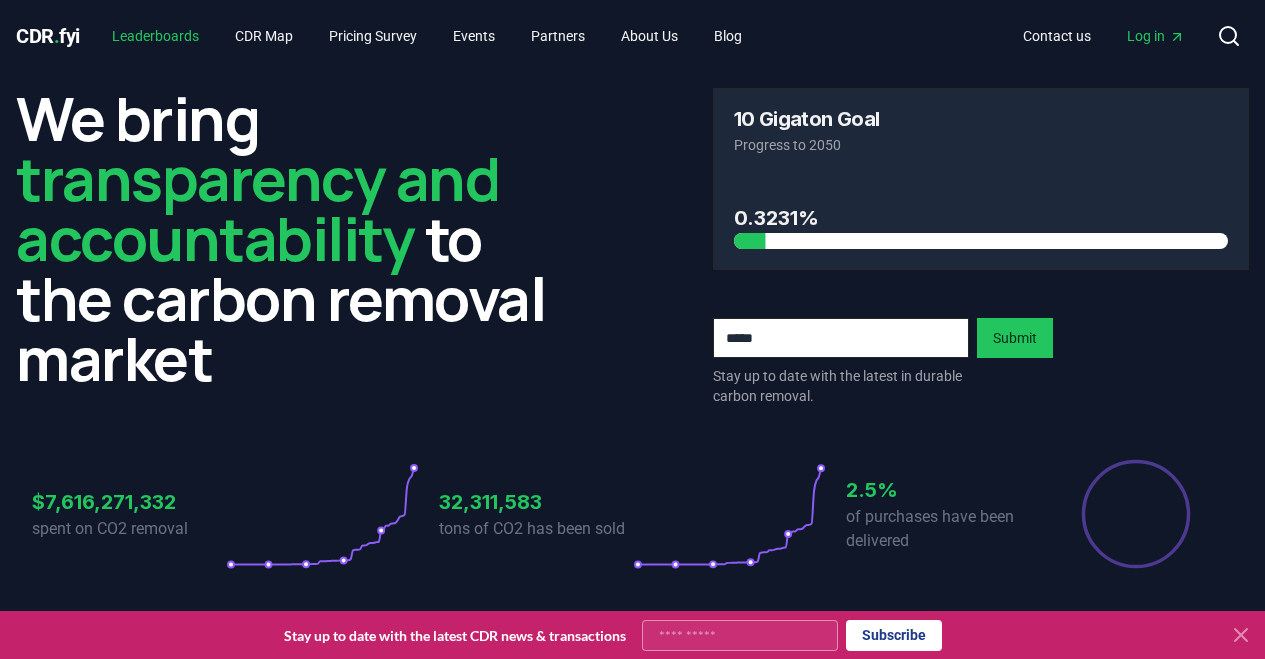 click on "Leaderboards" at bounding box center [155, 36] 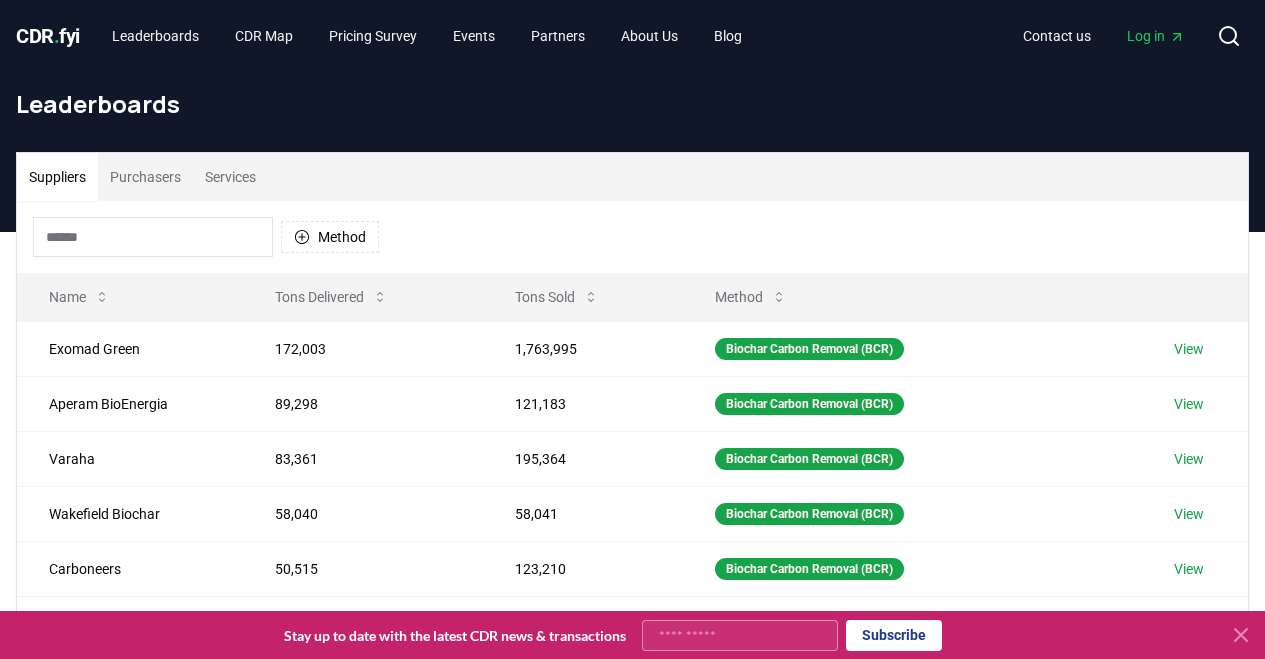 click on "Purchasers" at bounding box center (145, 177) 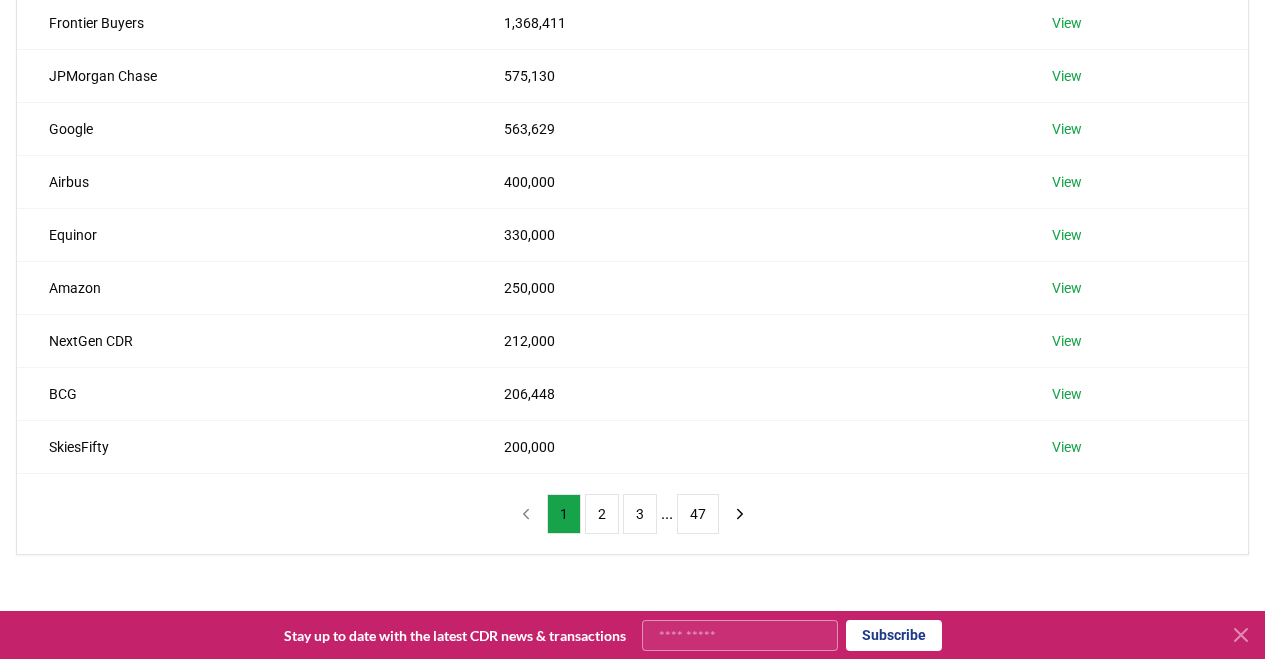 scroll, scrollTop: 0, scrollLeft: 0, axis: both 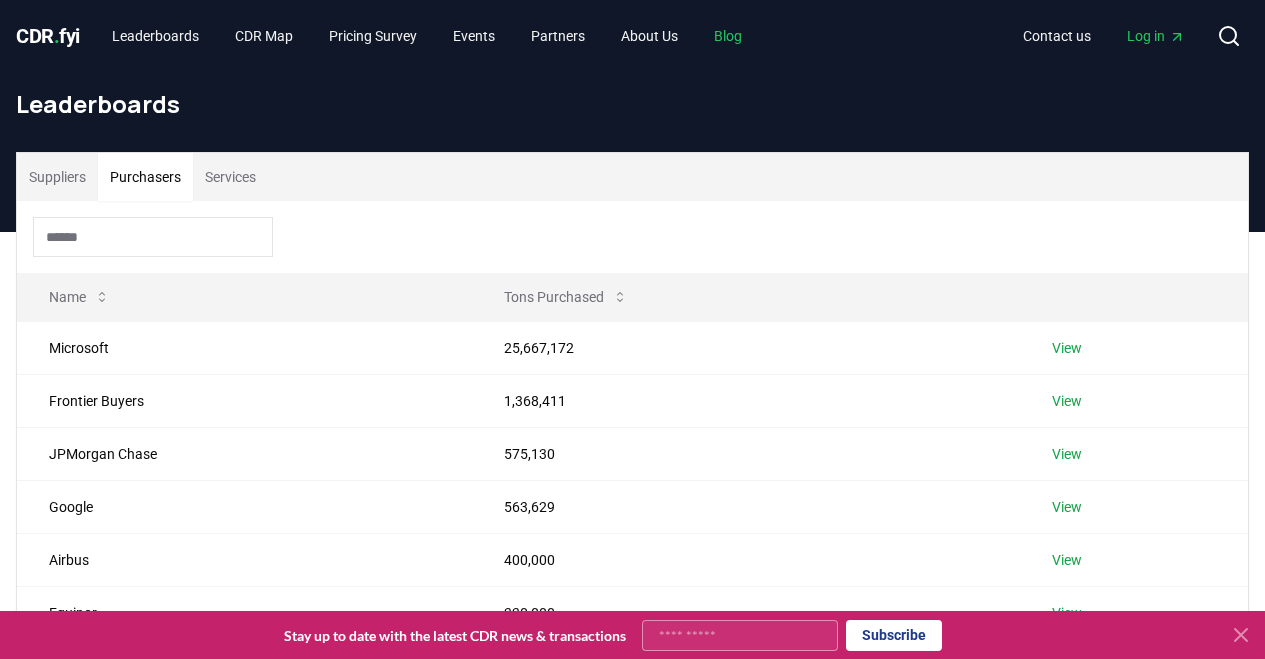 click on "Blog" at bounding box center (728, 36) 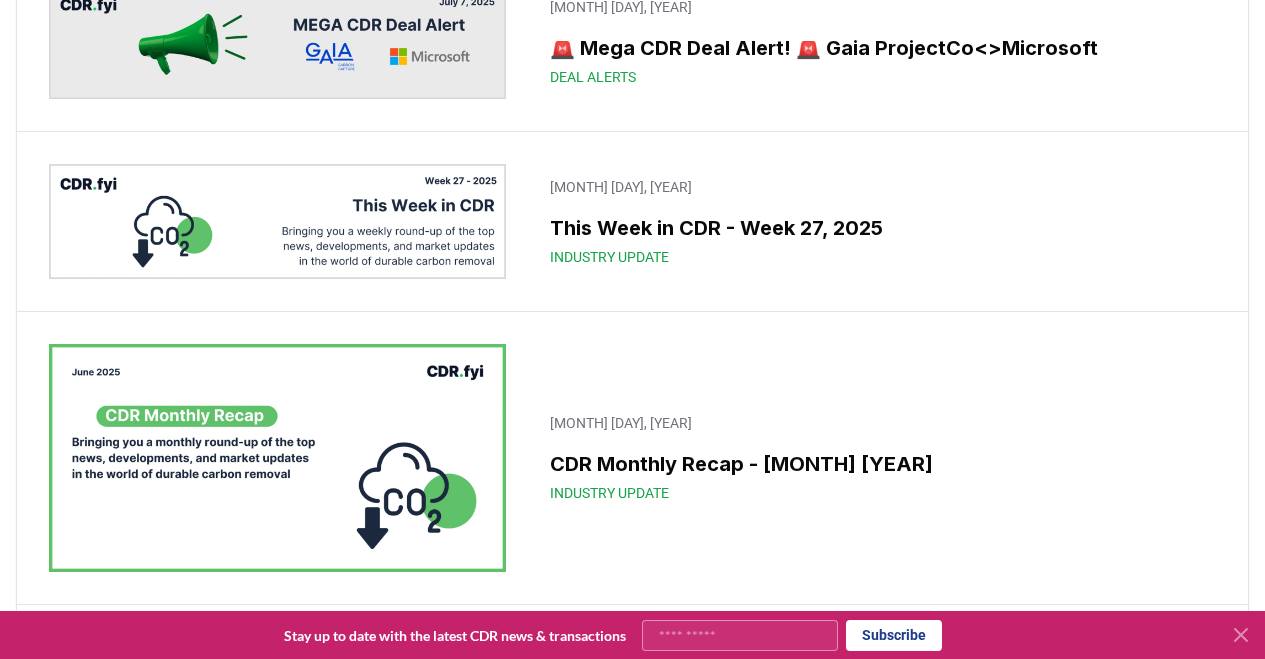 scroll, scrollTop: 564, scrollLeft: 0, axis: vertical 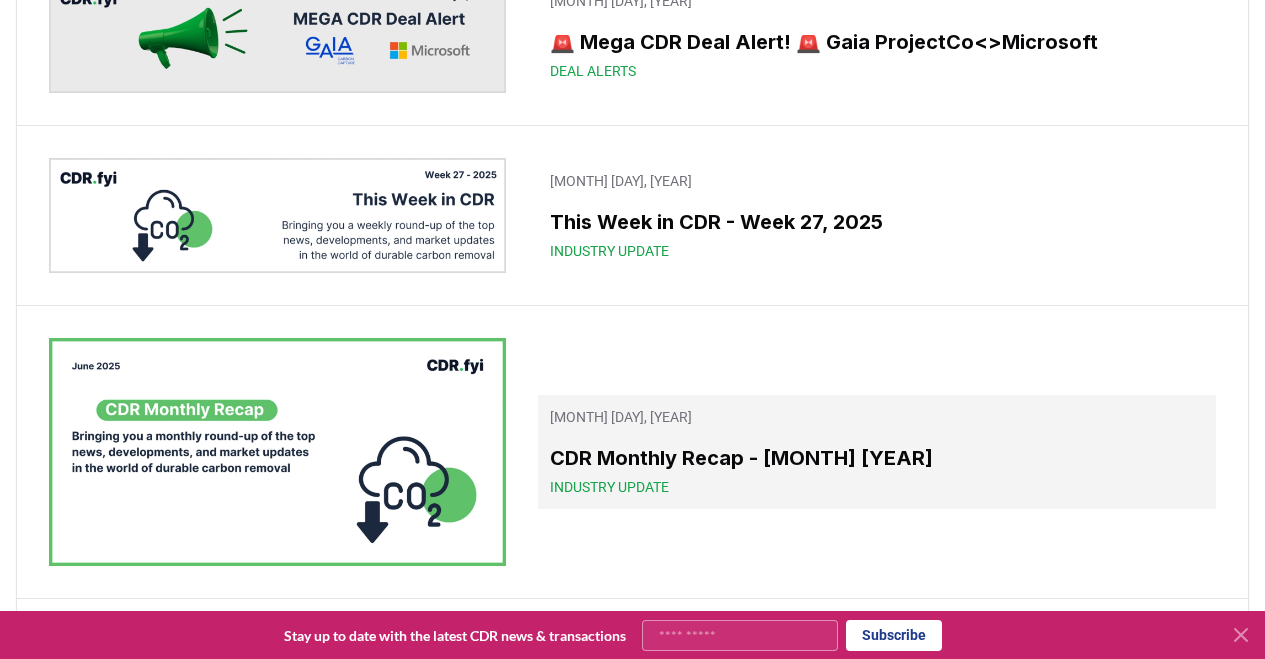 click on "CDR Monthly Recap - [MONTH] [YEAR]" at bounding box center [877, 458] 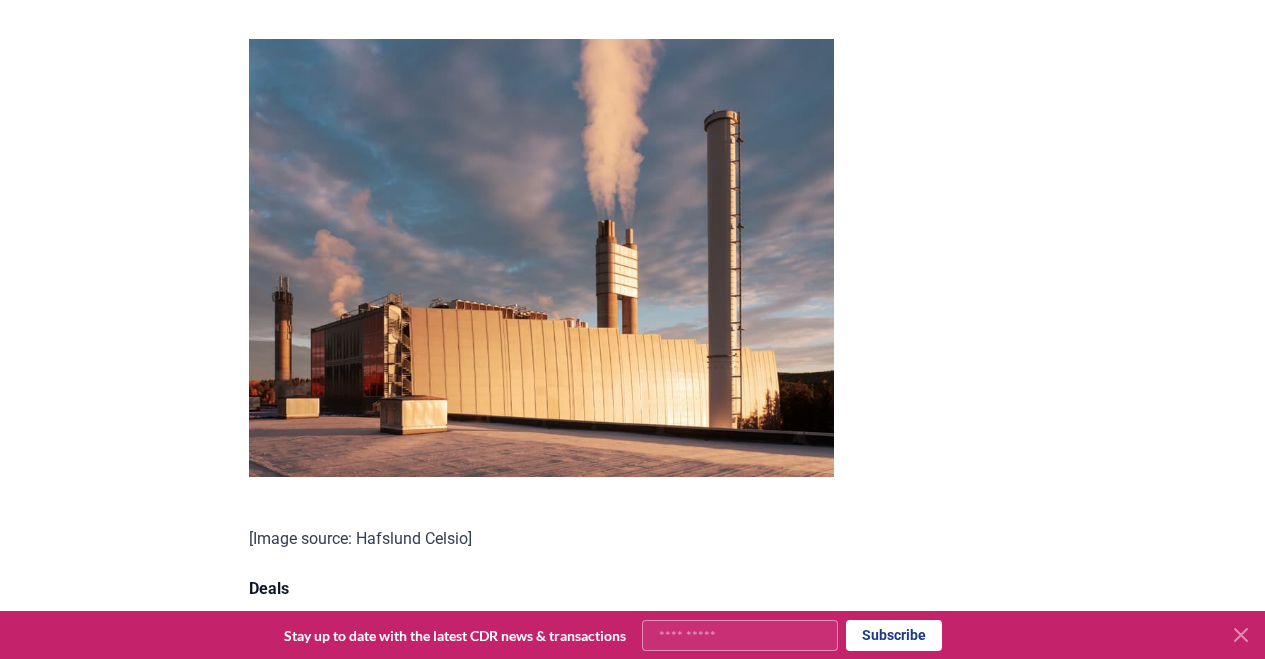 scroll, scrollTop: 1318, scrollLeft: 0, axis: vertical 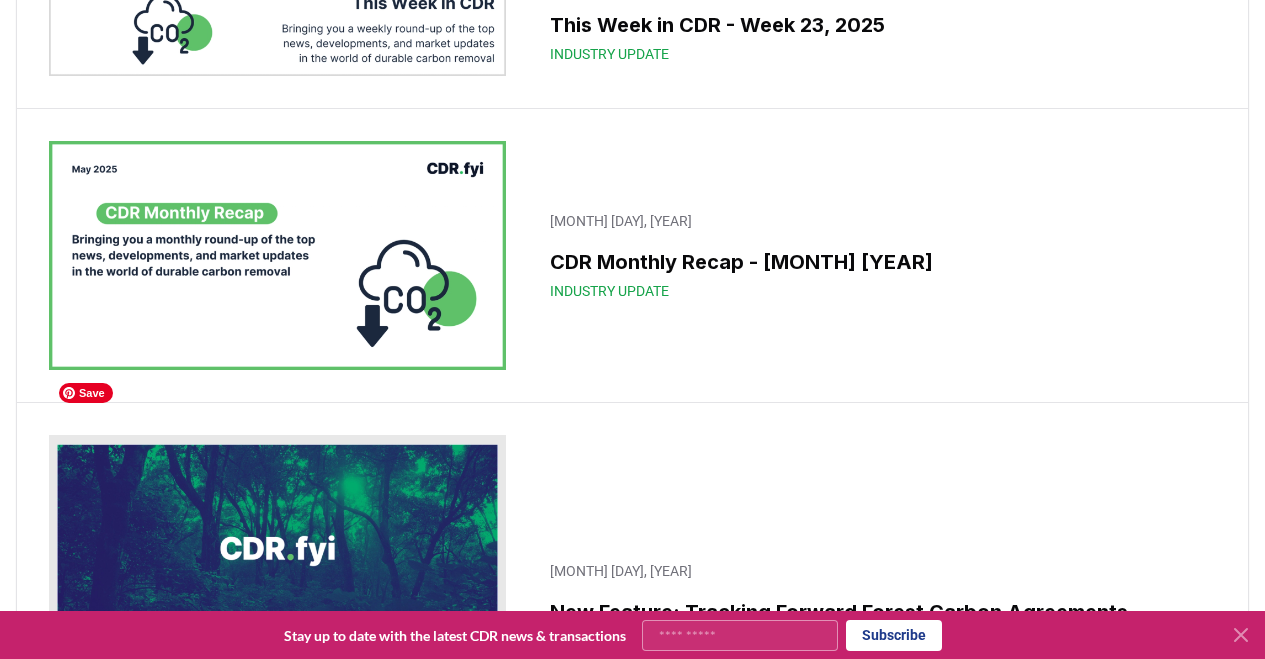 click at bounding box center [277, 255] 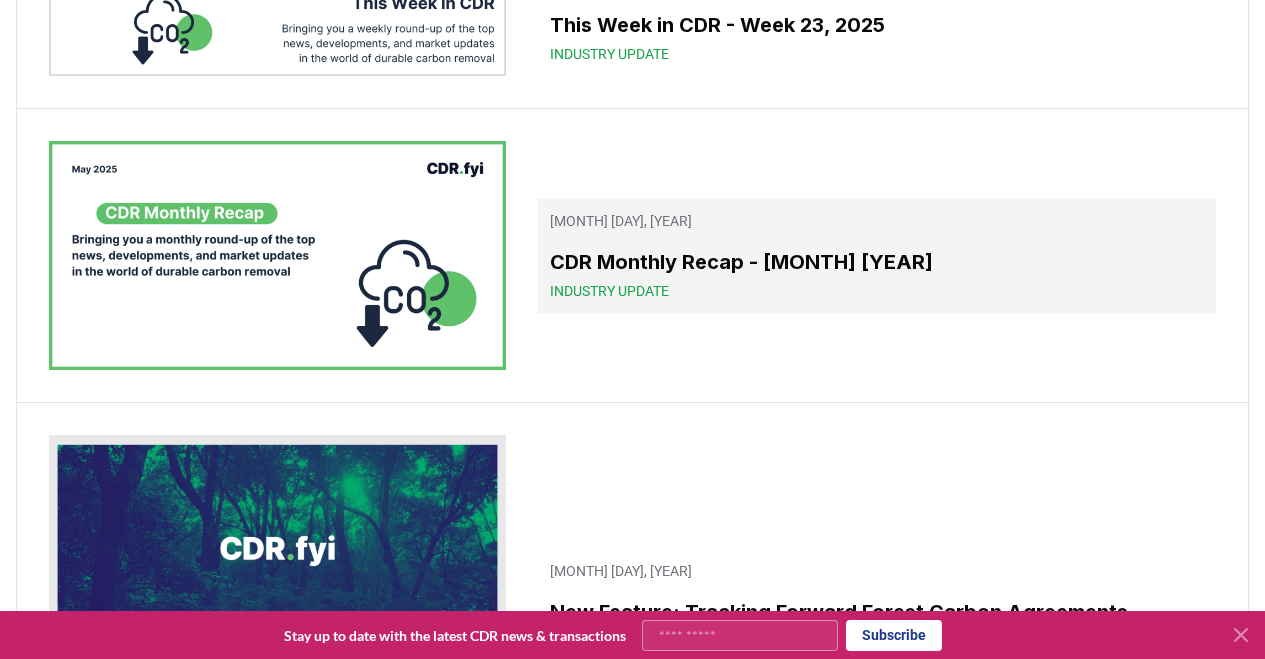 click on "[MONTH] [DAY], [YEAR] CDR Monthly Recap - [MONTH] [YEAR]  Industry Update" at bounding box center [877, 256] 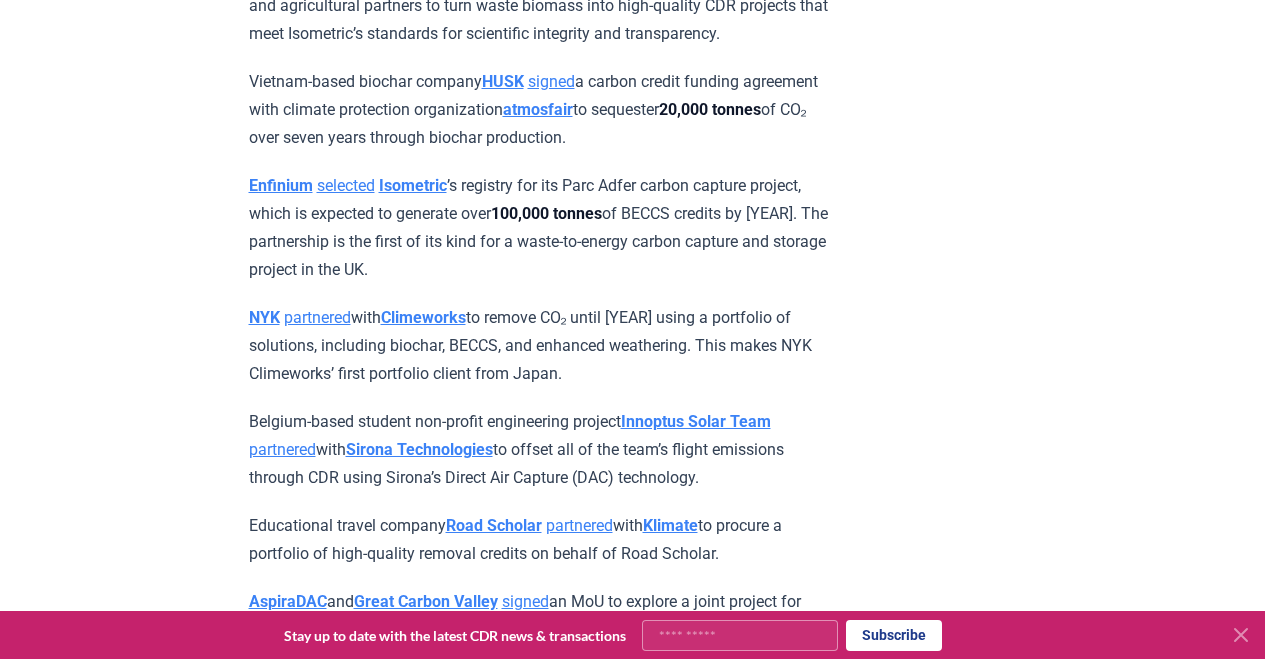 scroll, scrollTop: 3167, scrollLeft: 0, axis: vertical 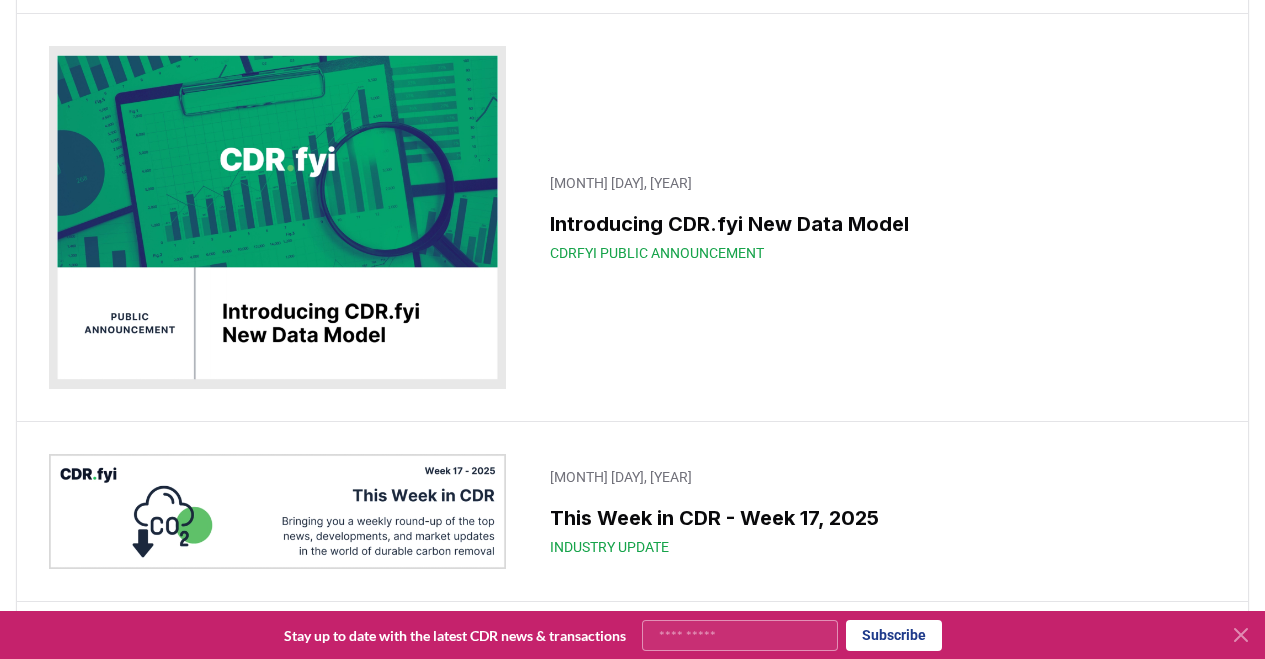 click on "CDR Monthly Recap - [MONTH] [YEAR]" at bounding box center [648, -428] 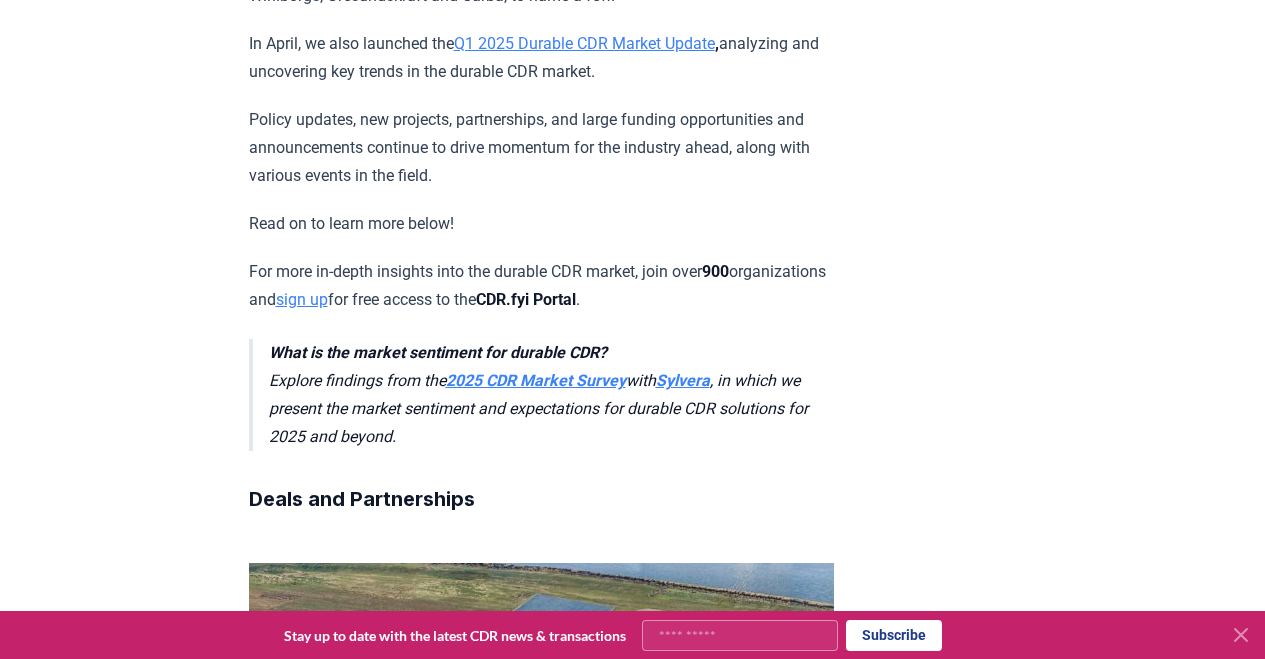 scroll, scrollTop: 777, scrollLeft: 0, axis: vertical 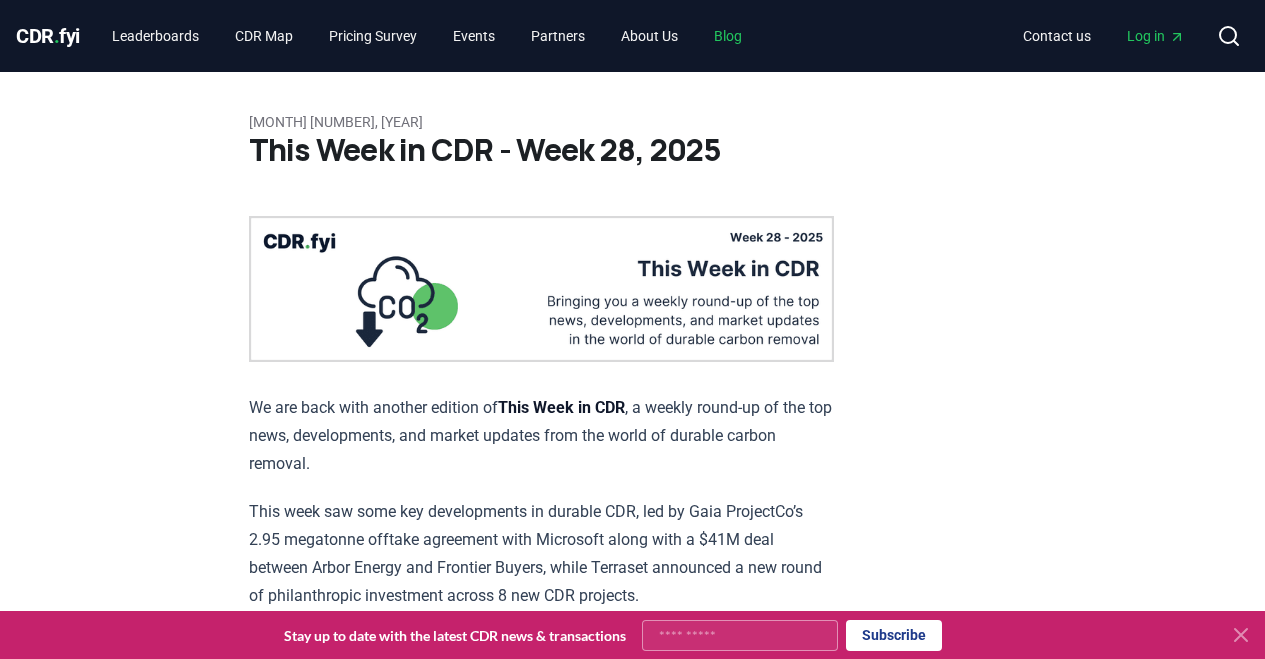 click on "Blog" at bounding box center [728, 36] 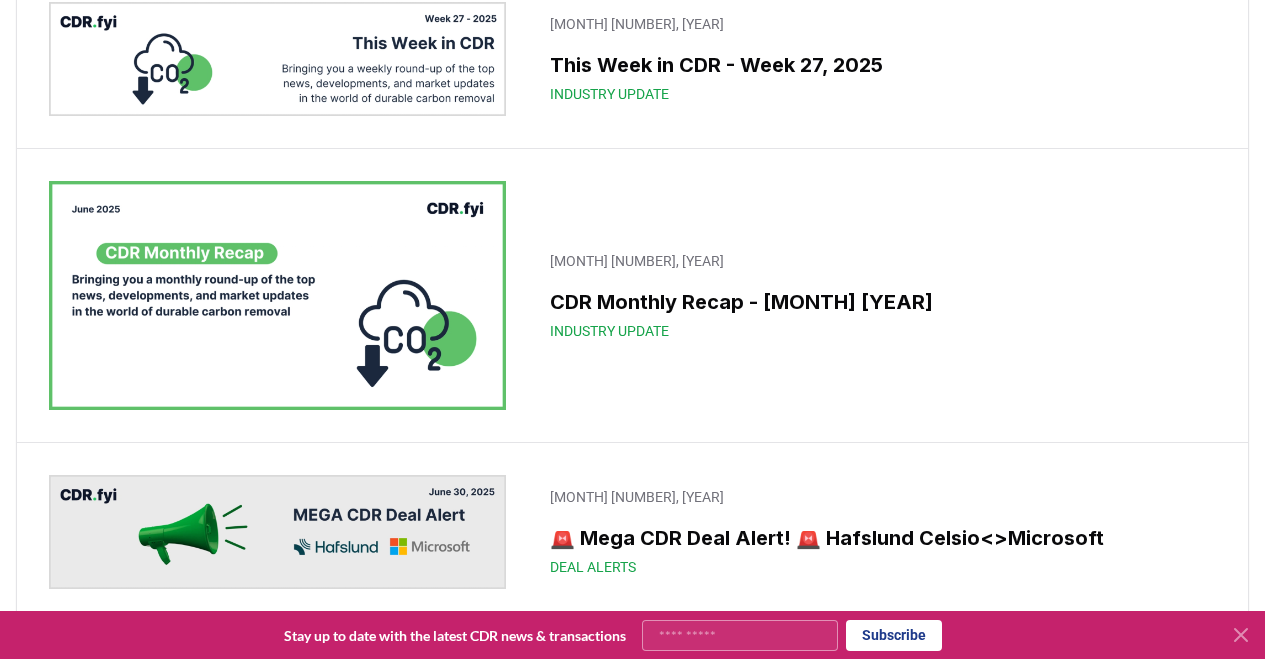 scroll, scrollTop: 723, scrollLeft: 0, axis: vertical 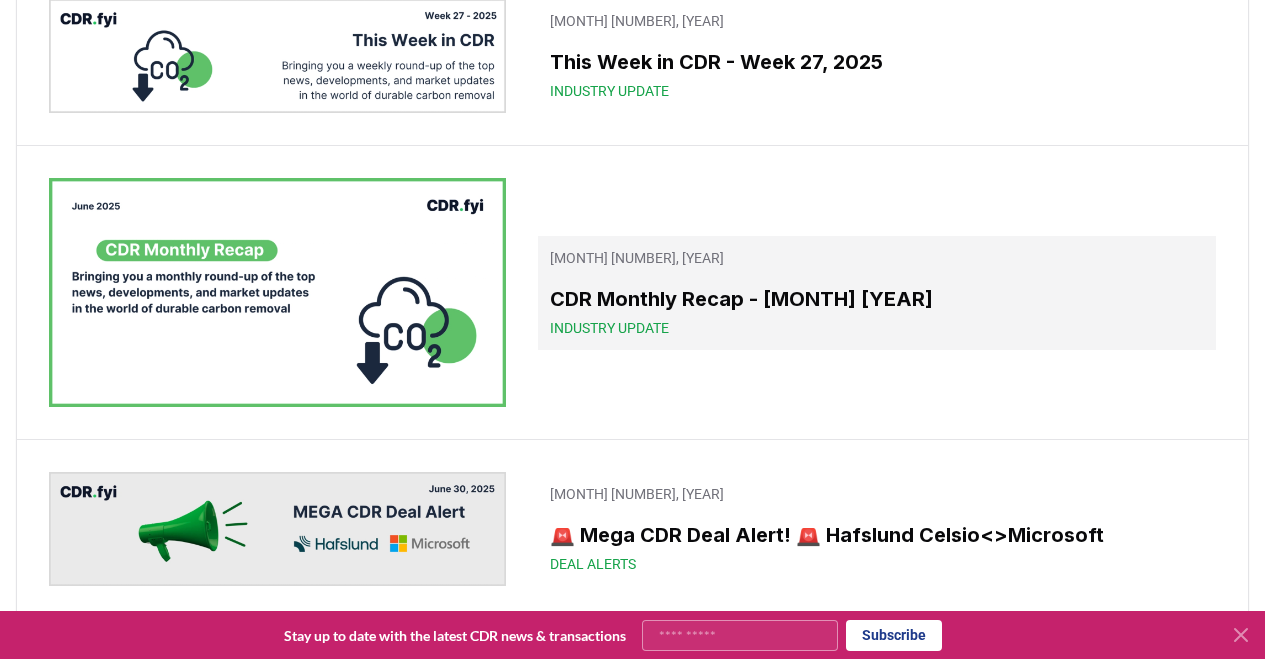 click on "Industry Update" at bounding box center (877, 328) 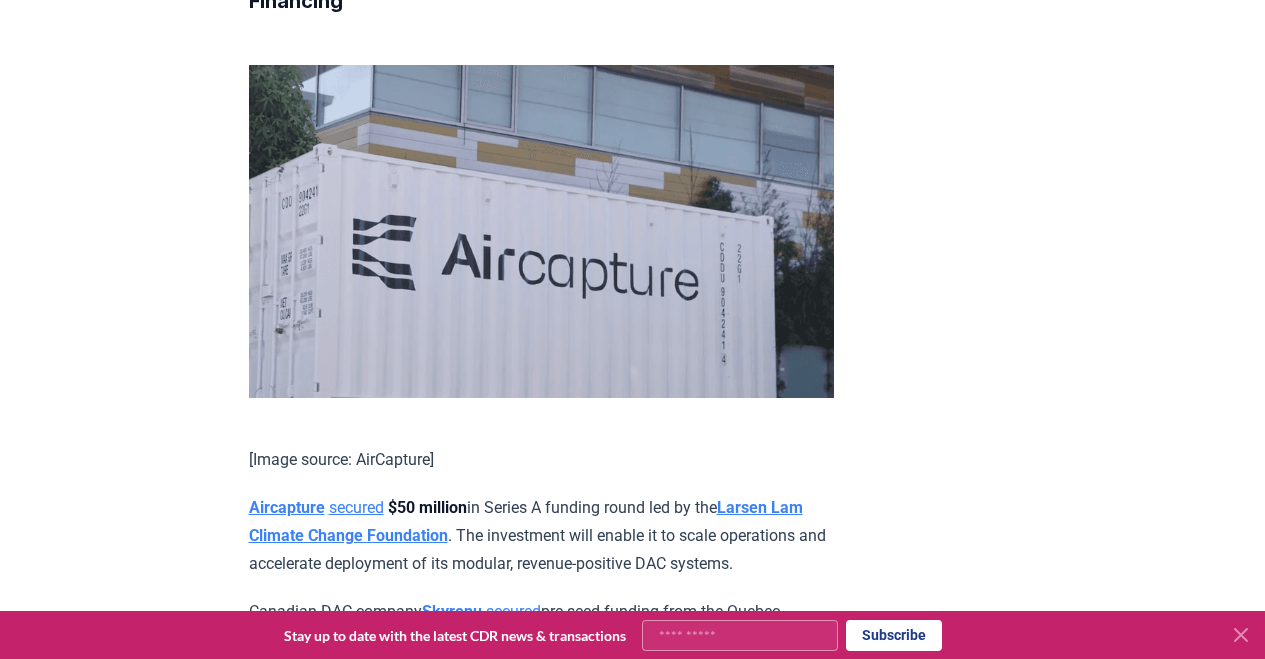 scroll, scrollTop: 5550, scrollLeft: 0, axis: vertical 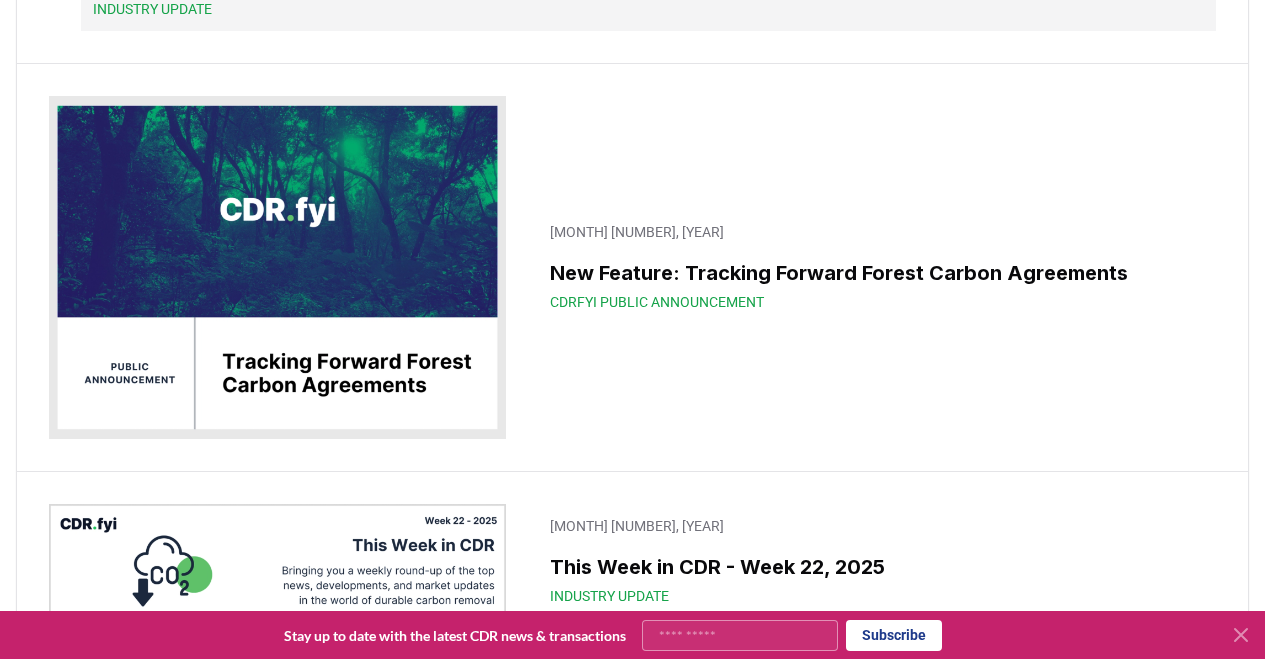 click on "[MONTH] [DAY], [YEAR]" at bounding box center [648, -61] 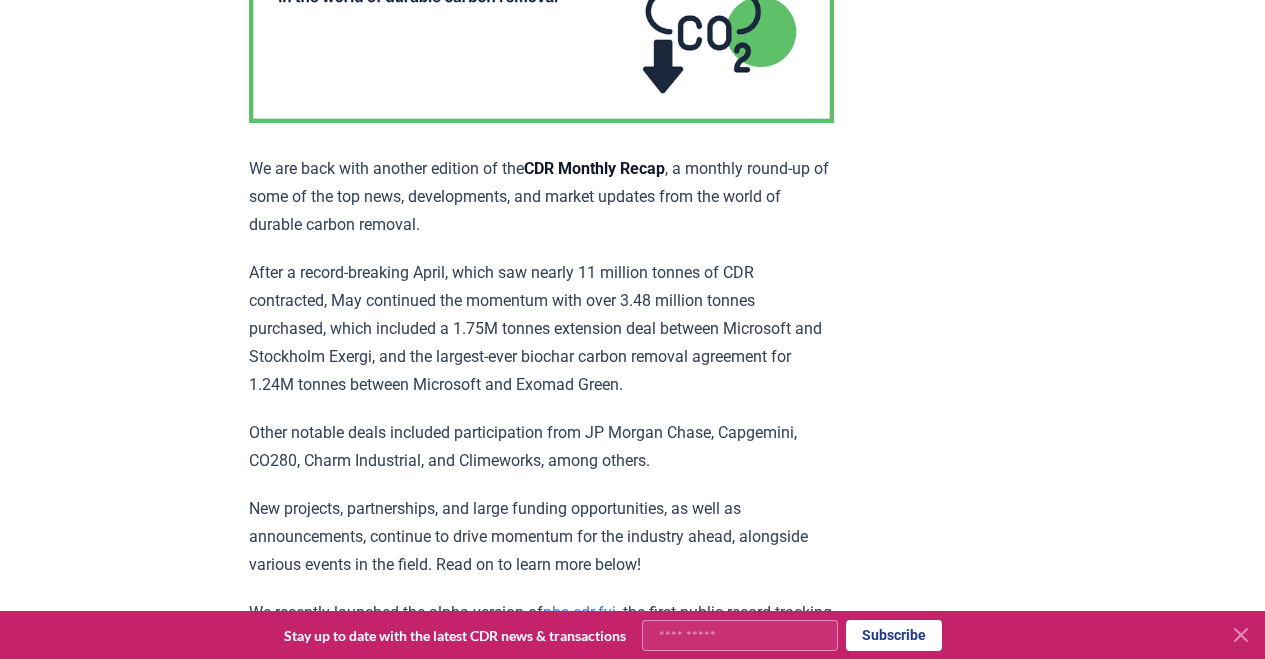 scroll, scrollTop: 0, scrollLeft: 0, axis: both 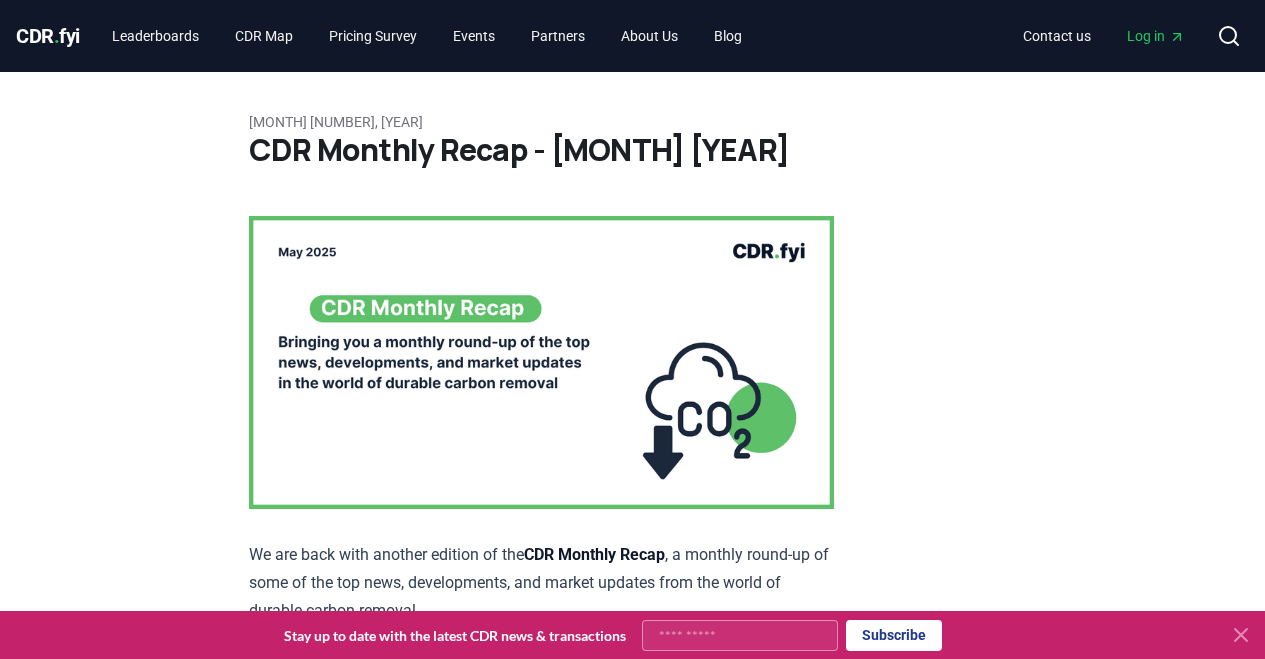click on "CDR . fyi" at bounding box center [48, 36] 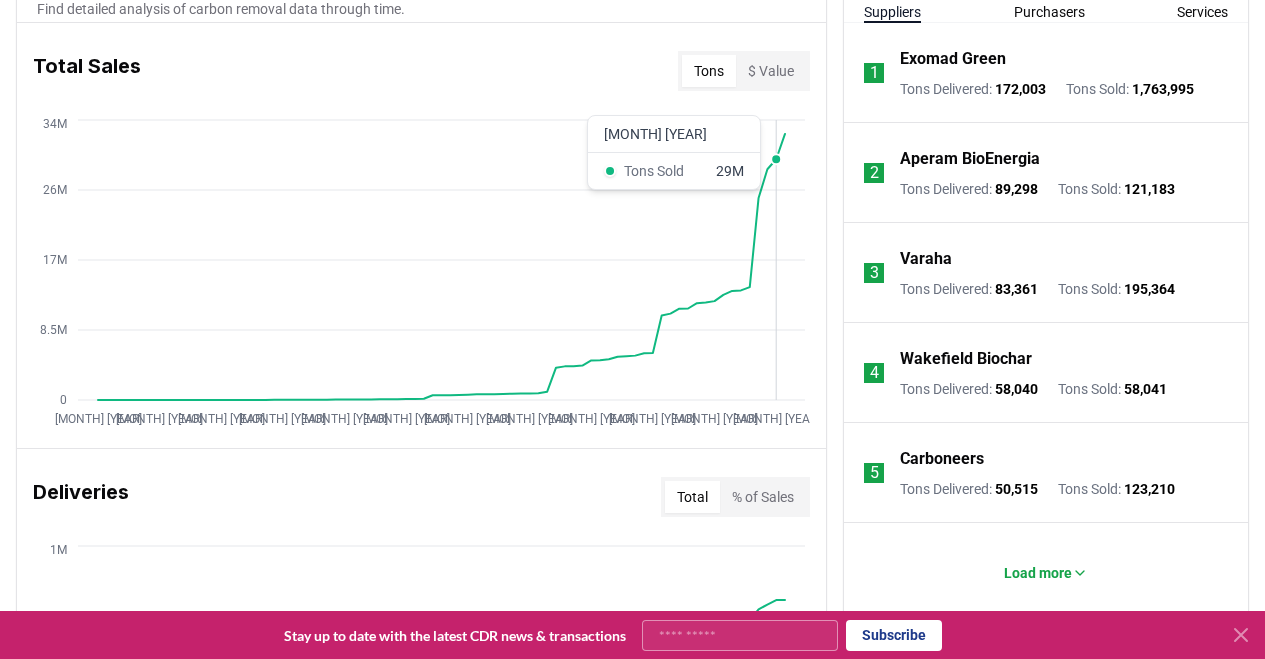 scroll, scrollTop: 789, scrollLeft: 0, axis: vertical 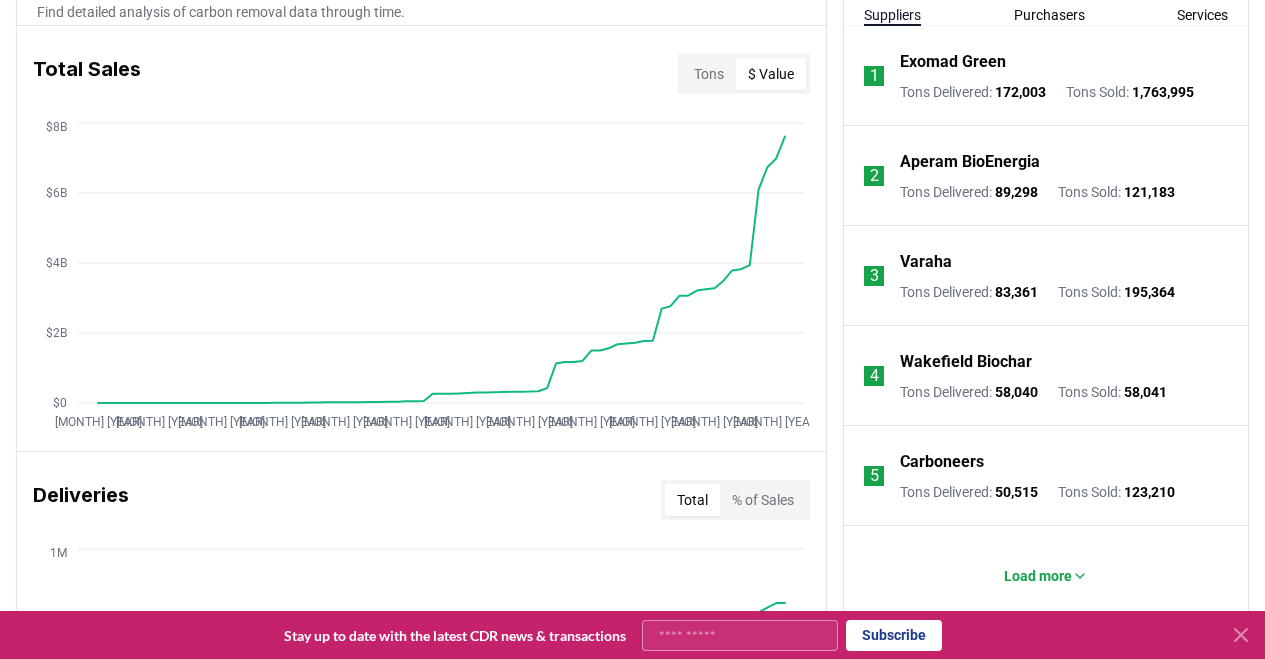 click on "$ Value" at bounding box center [771, 74] 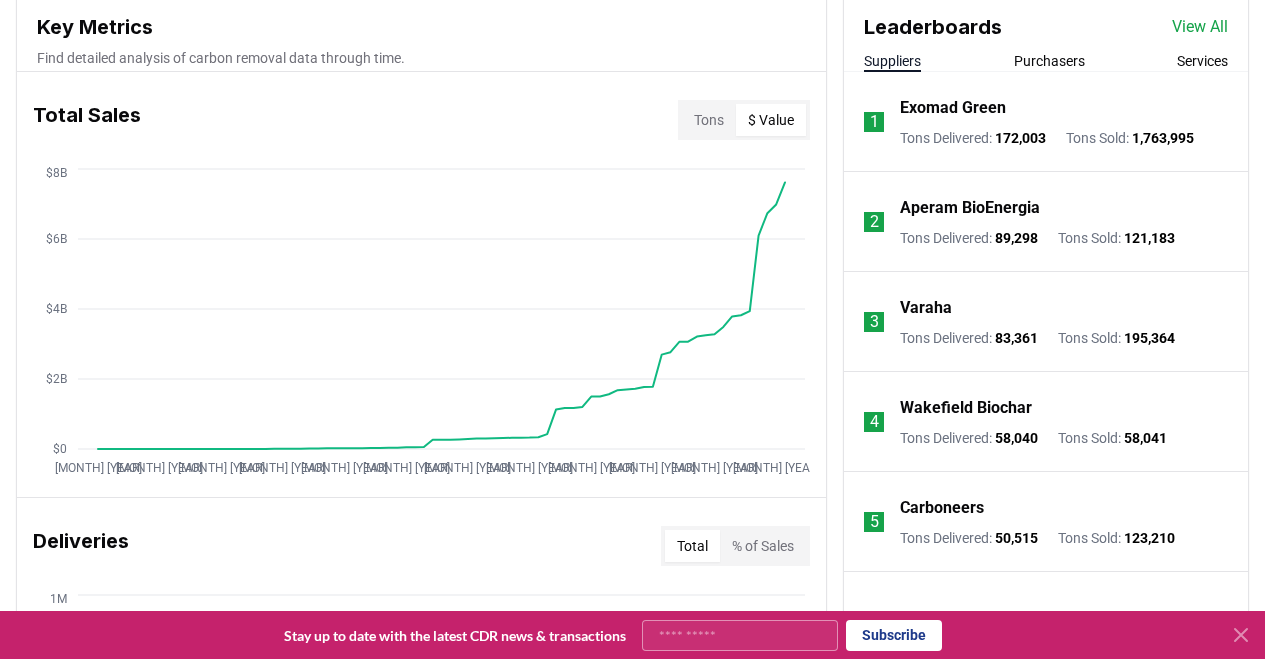 scroll, scrollTop: 742, scrollLeft: 0, axis: vertical 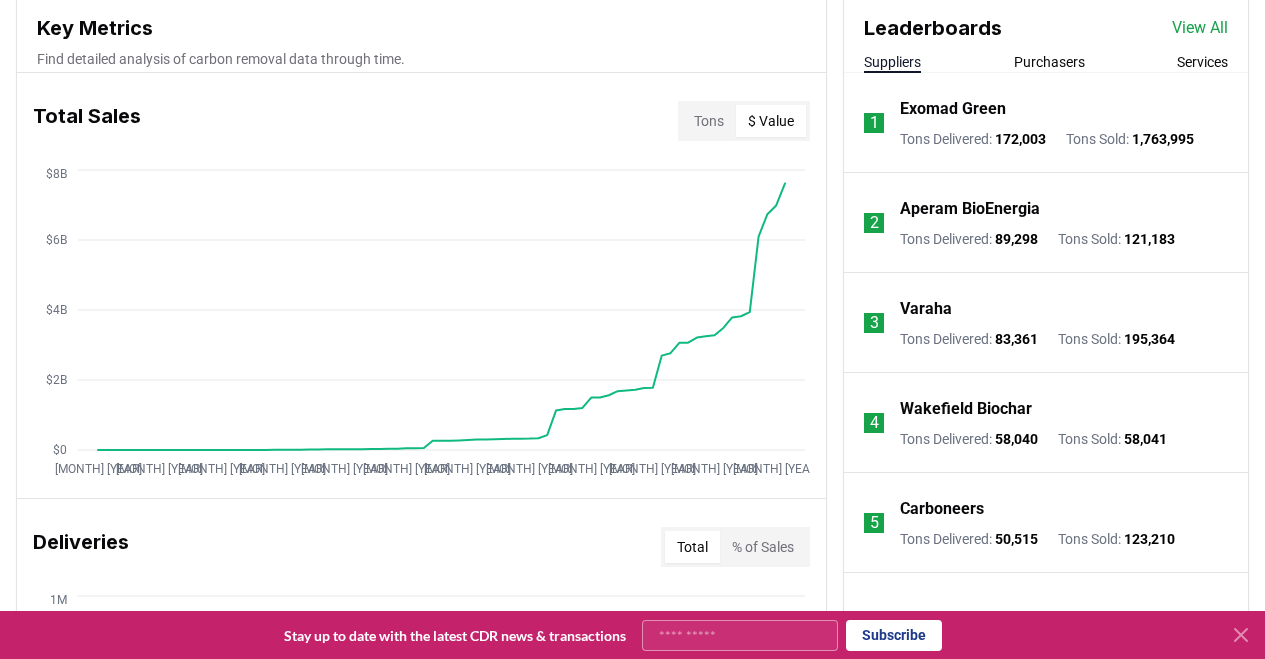 click on "Tons" at bounding box center (709, 121) 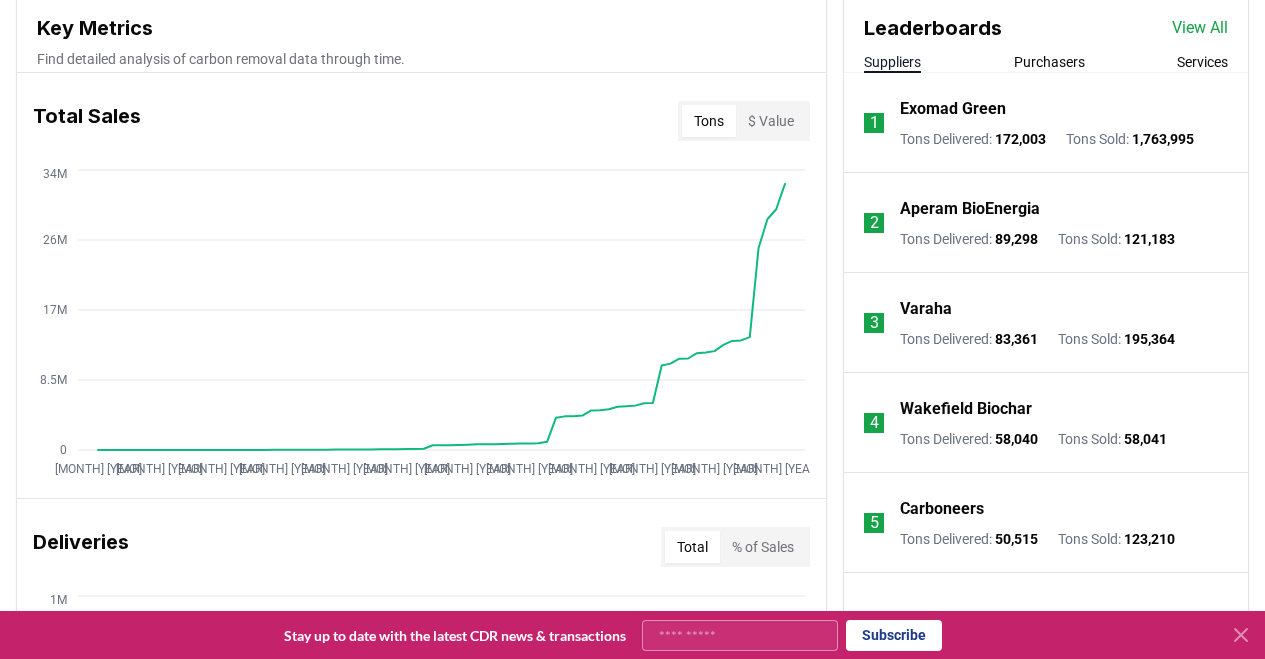 type 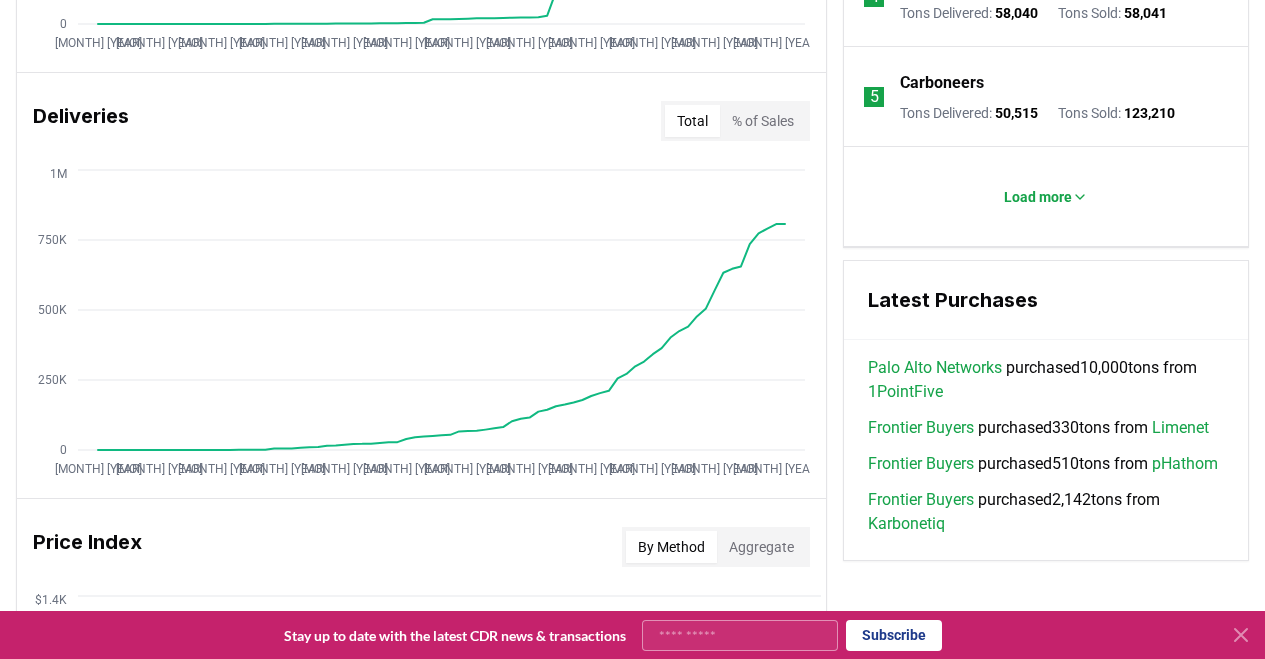 scroll, scrollTop: 1173, scrollLeft: 0, axis: vertical 